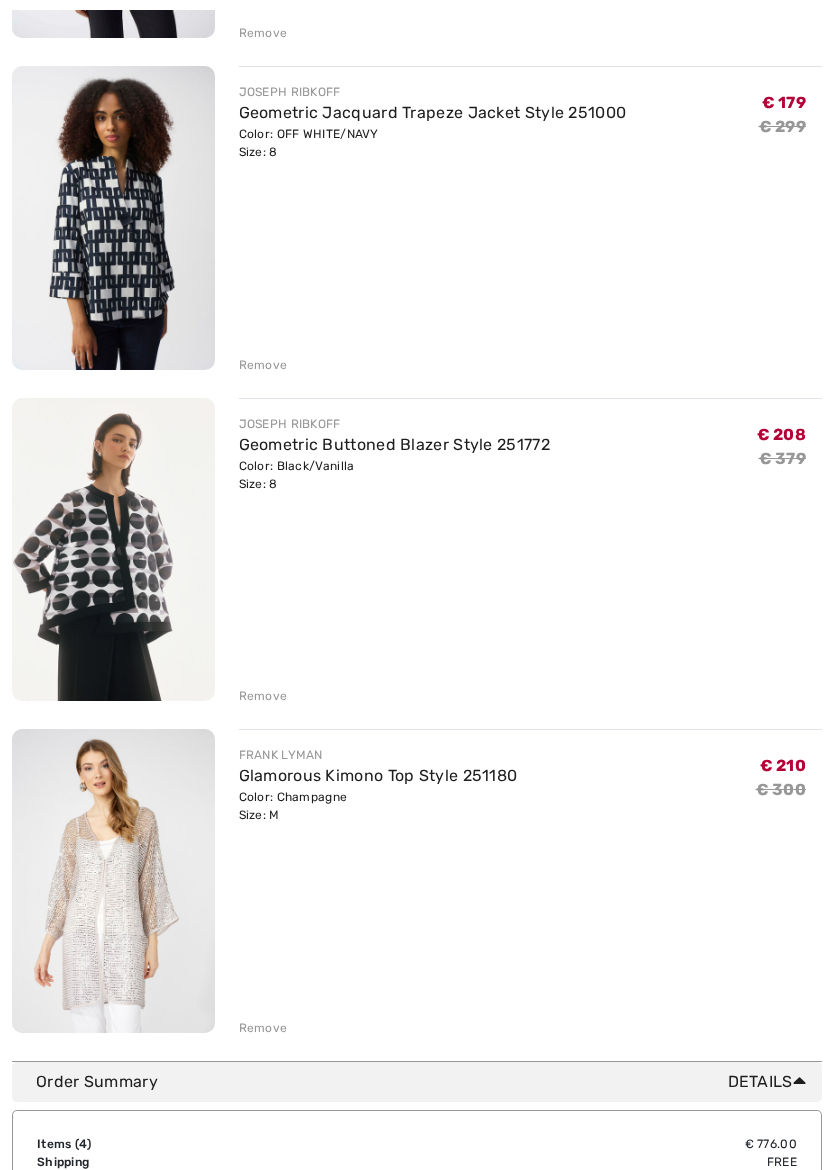 scroll, scrollTop: 560, scrollLeft: 0, axis: vertical 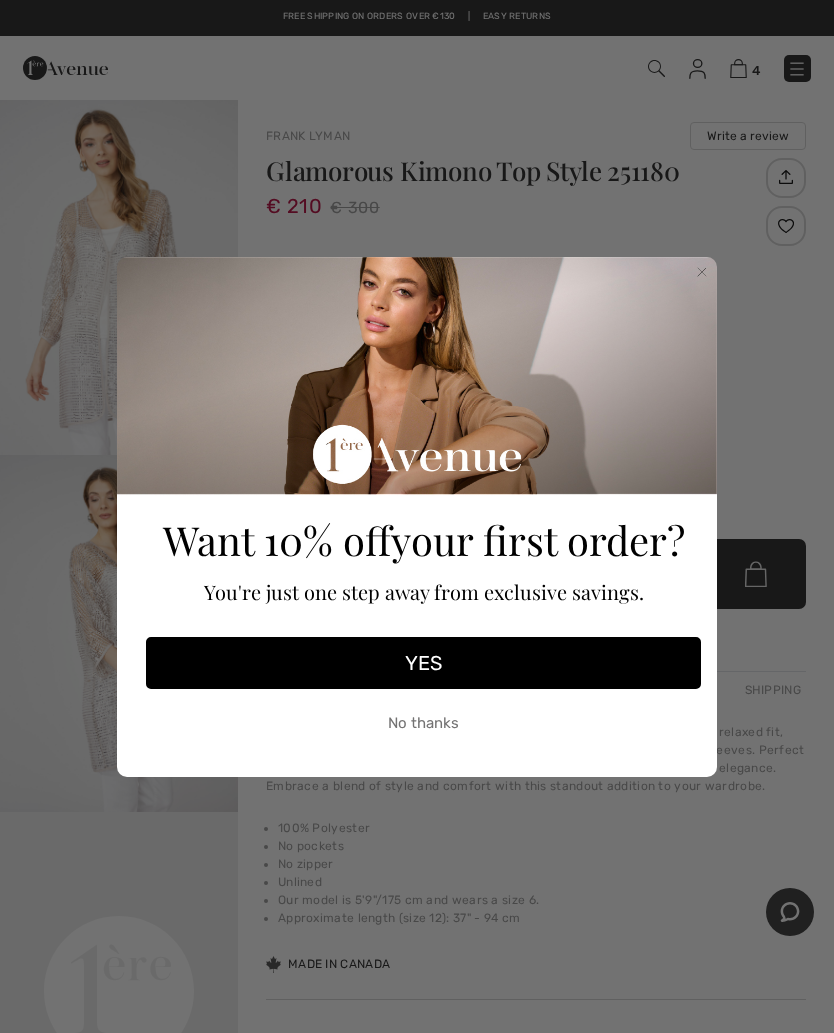 click 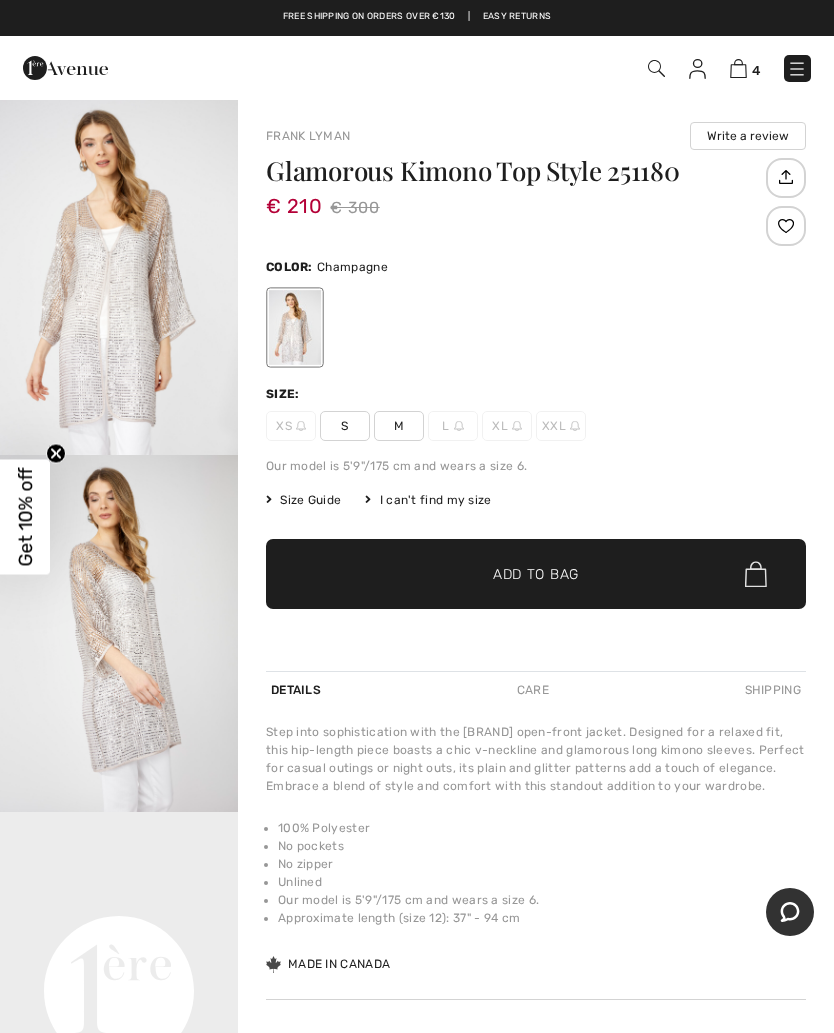 click on "M" at bounding box center [399, 426] 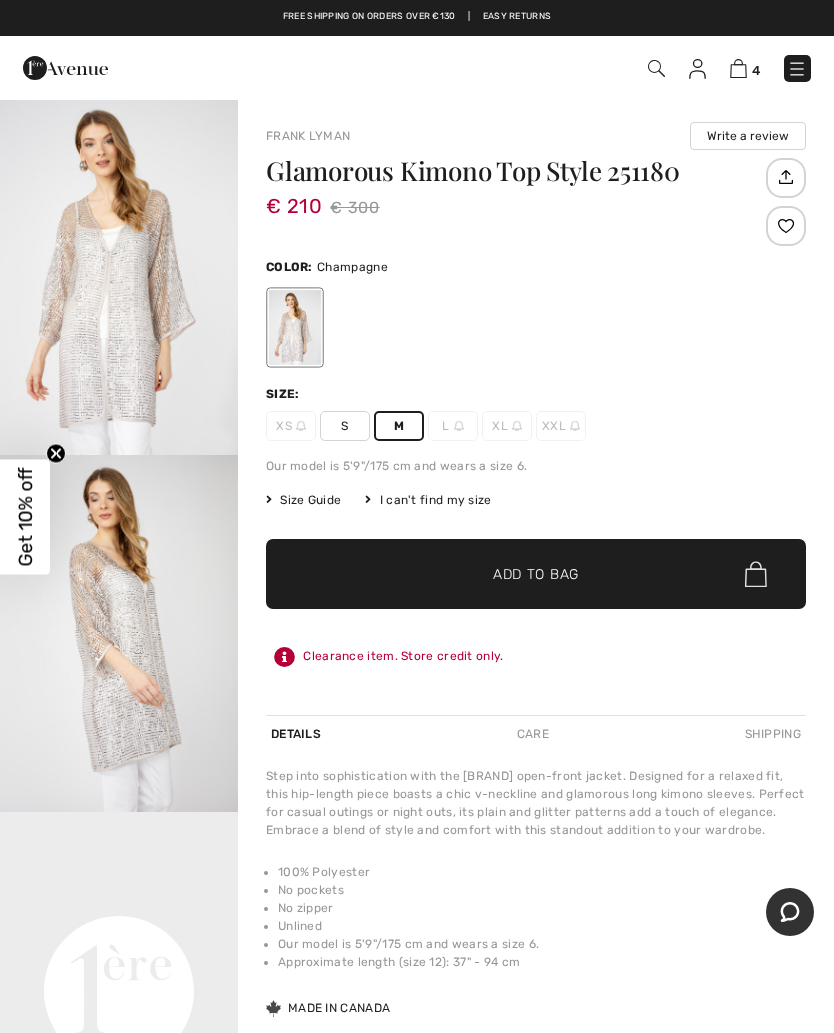 click on "M" at bounding box center (399, 426) 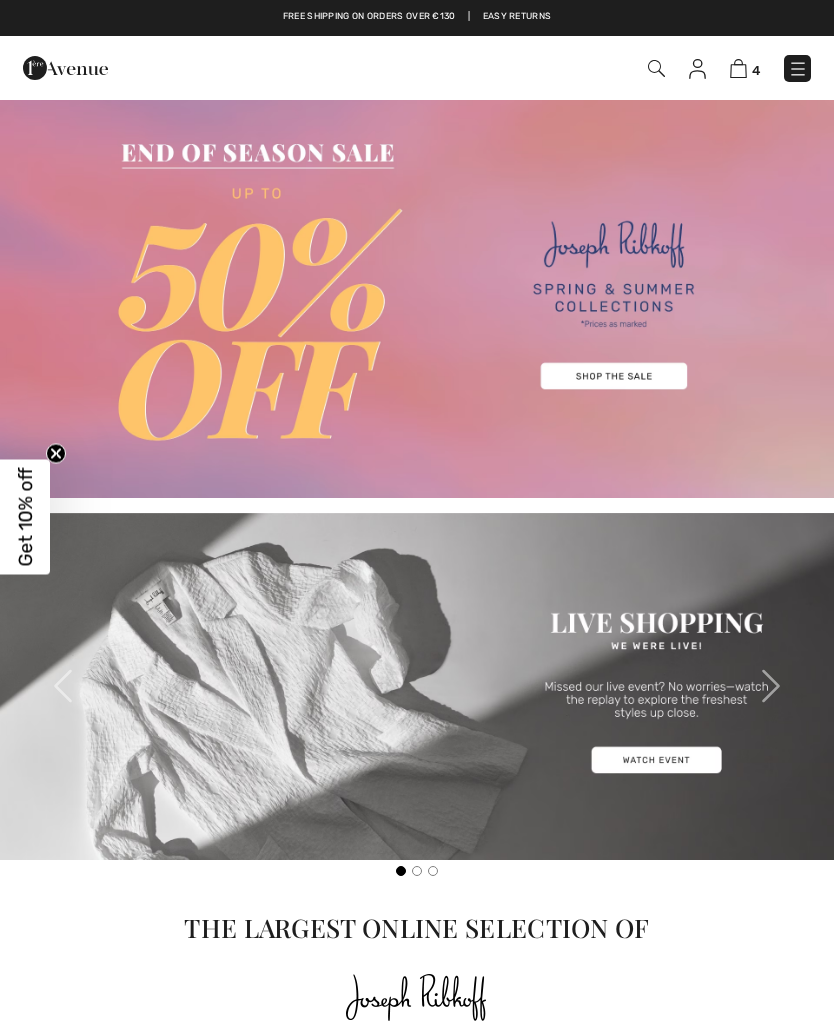 scroll, scrollTop: 0, scrollLeft: 0, axis: both 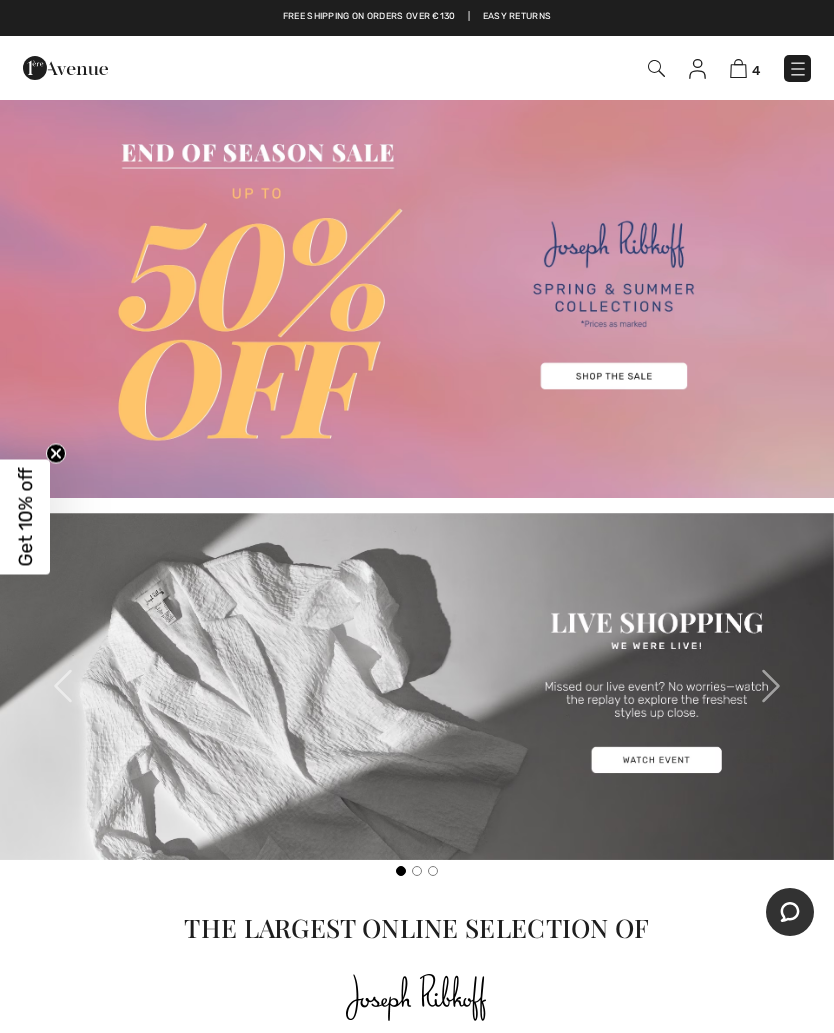 click at bounding box center (738, 68) 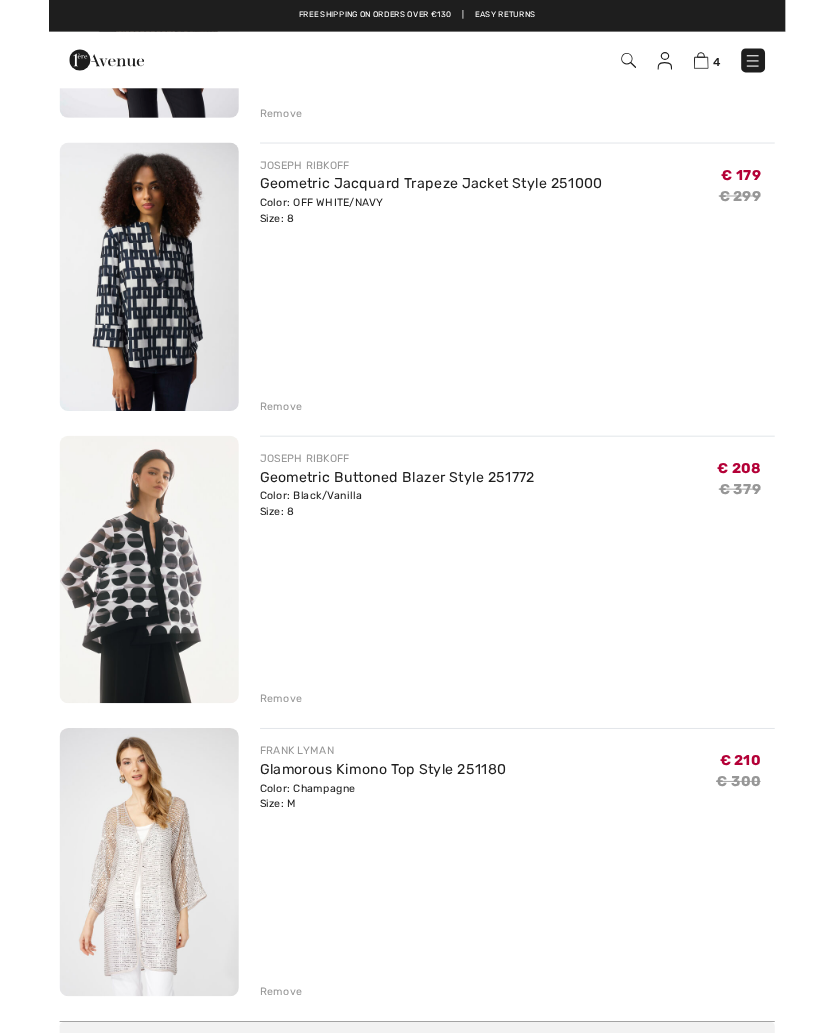 scroll, scrollTop: 464, scrollLeft: 0, axis: vertical 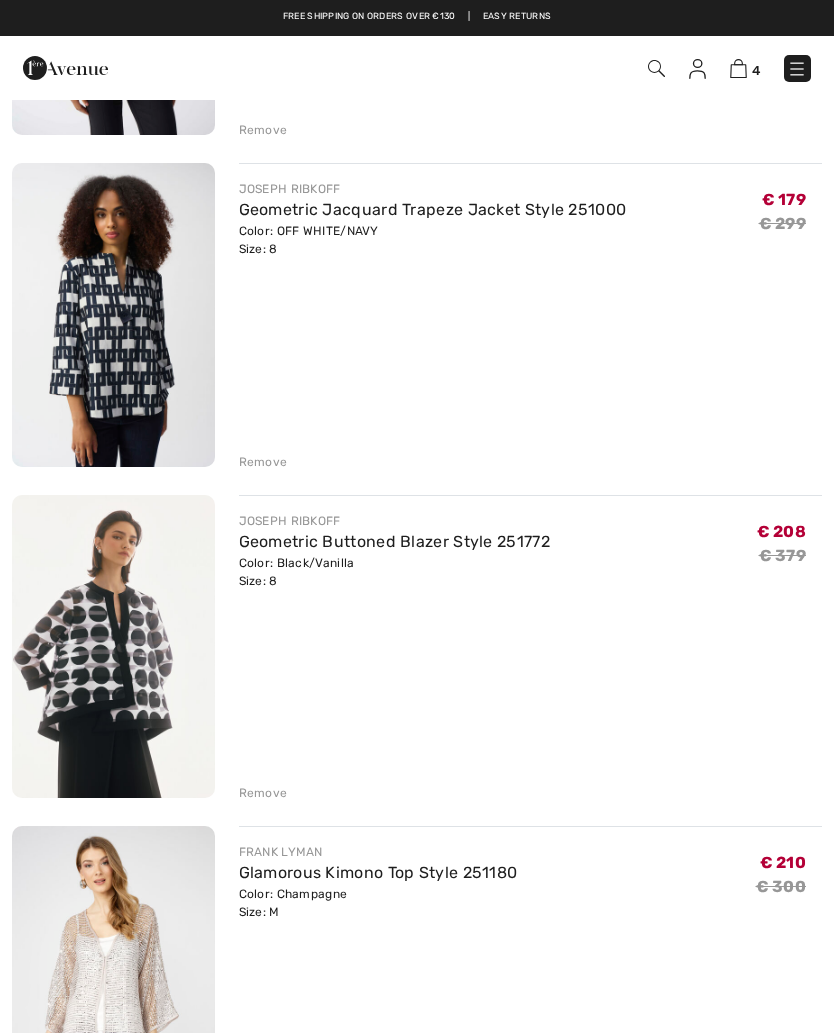 click at bounding box center (113, 978) 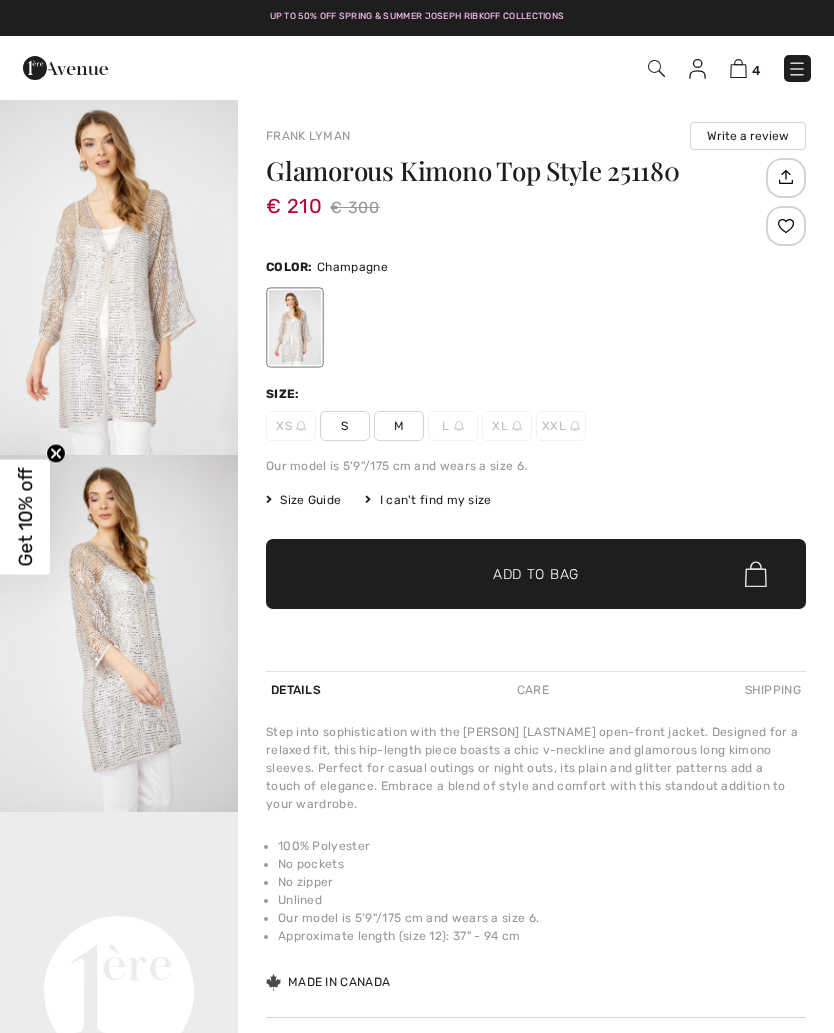 scroll, scrollTop: 0, scrollLeft: 0, axis: both 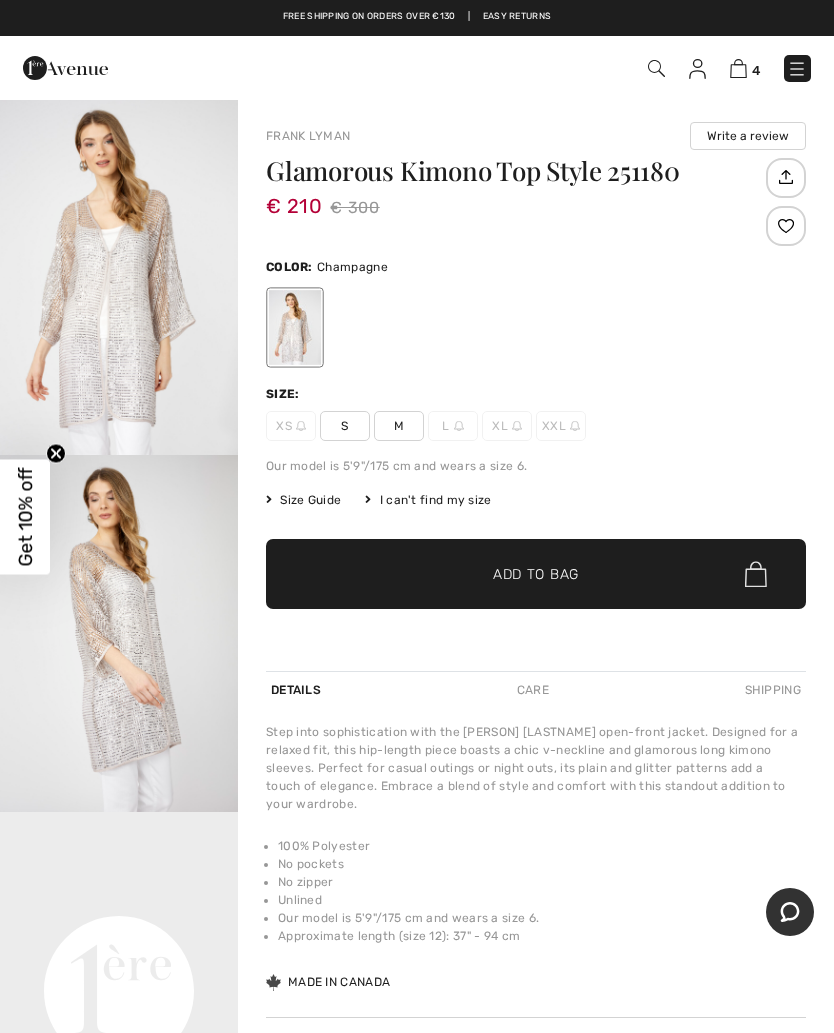 click on "Get 10% off" at bounding box center [25, 516] 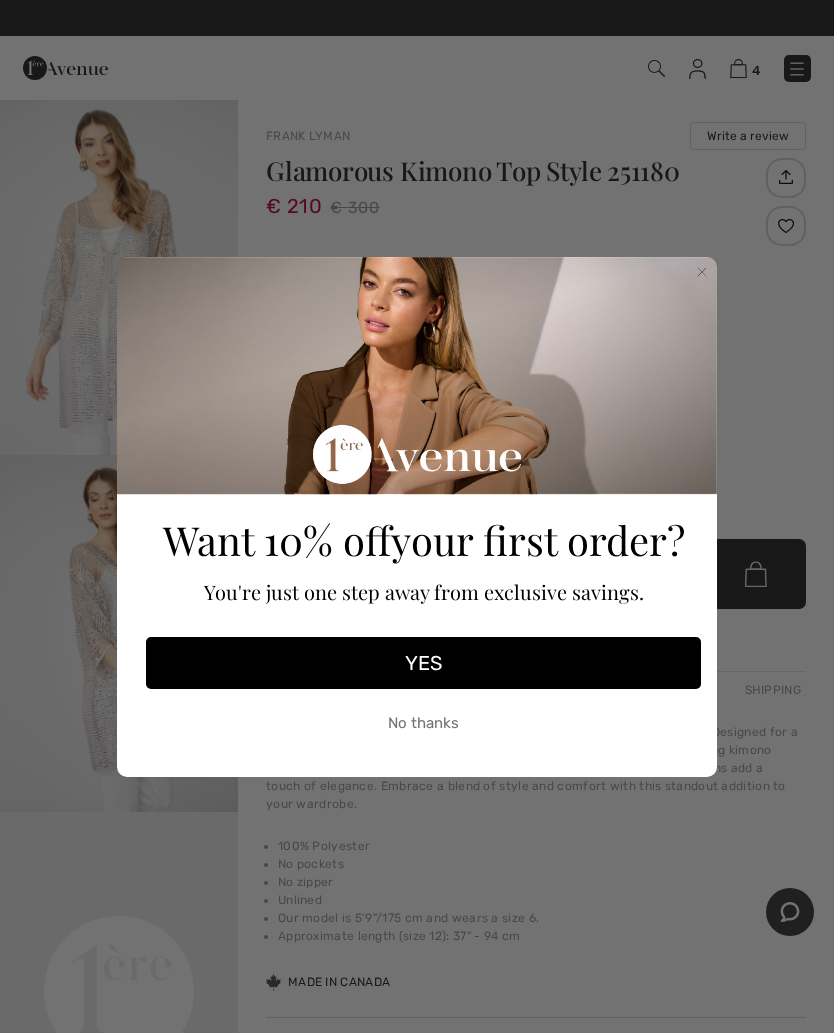 click 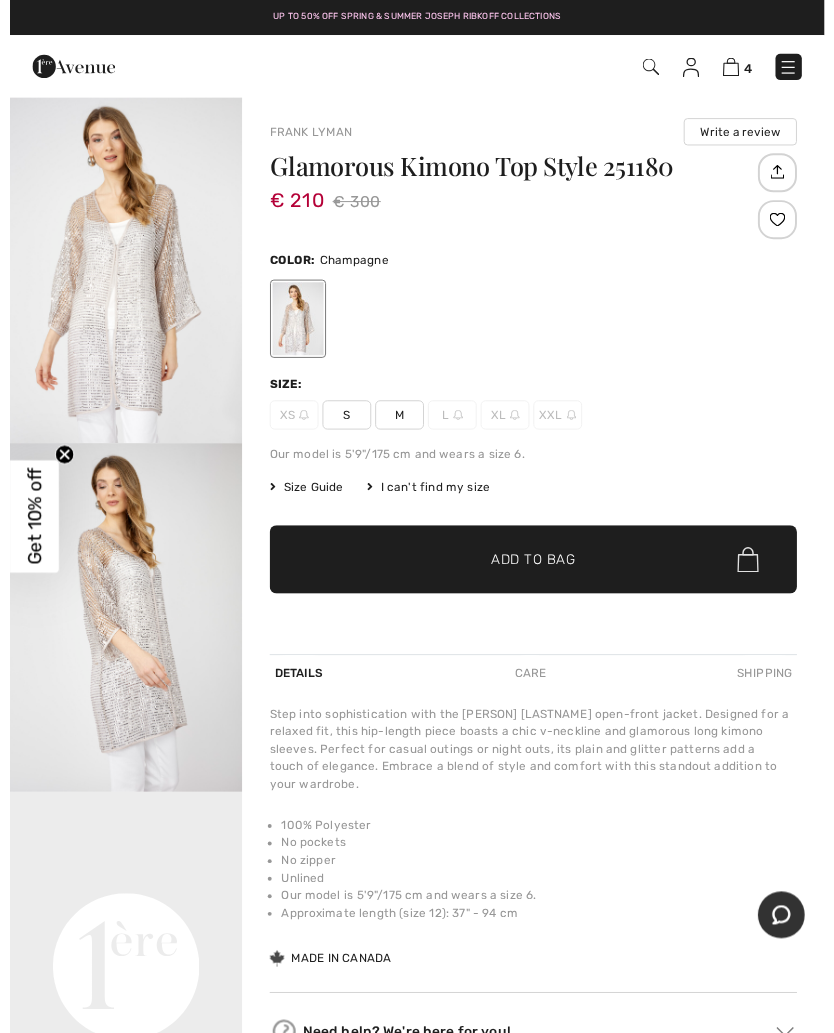 scroll, scrollTop: 0, scrollLeft: 0, axis: both 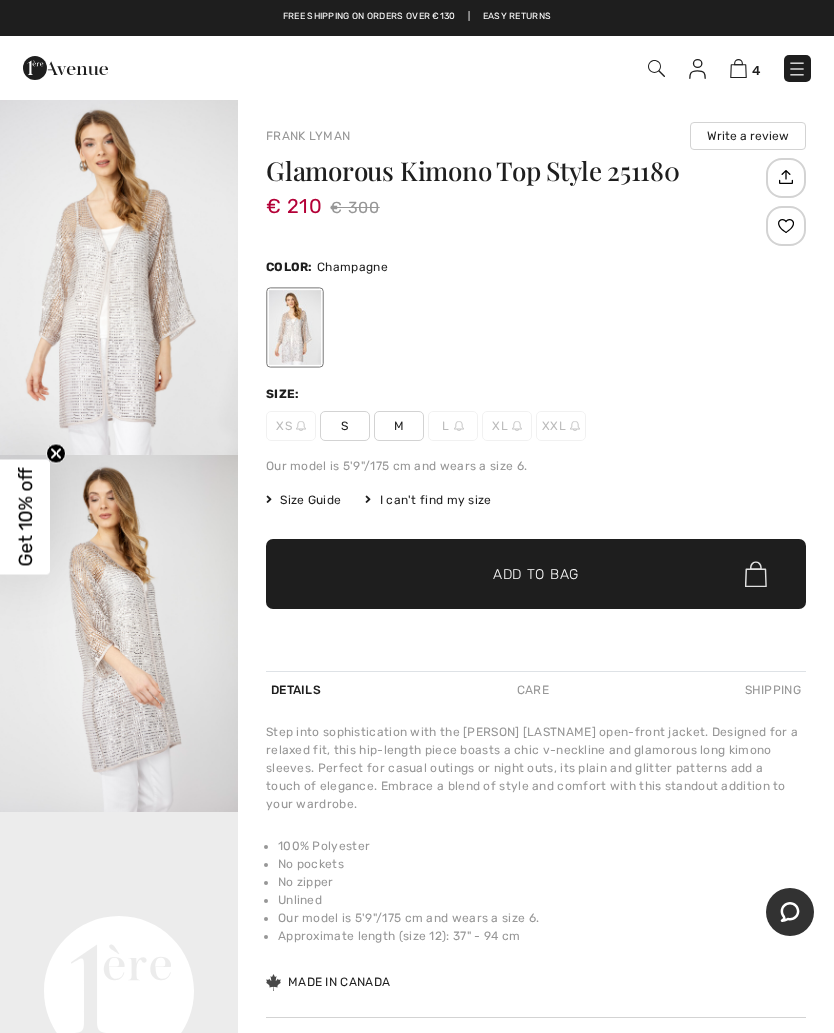 click at bounding box center [119, 633] 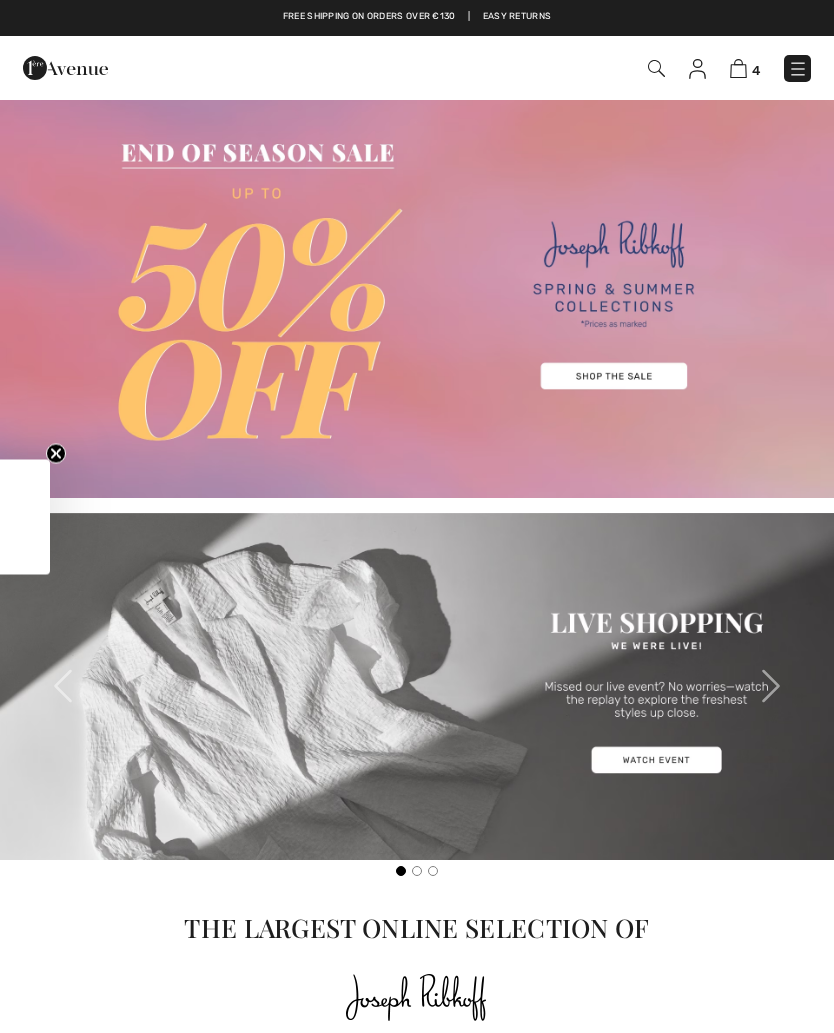 scroll, scrollTop: 0, scrollLeft: 0, axis: both 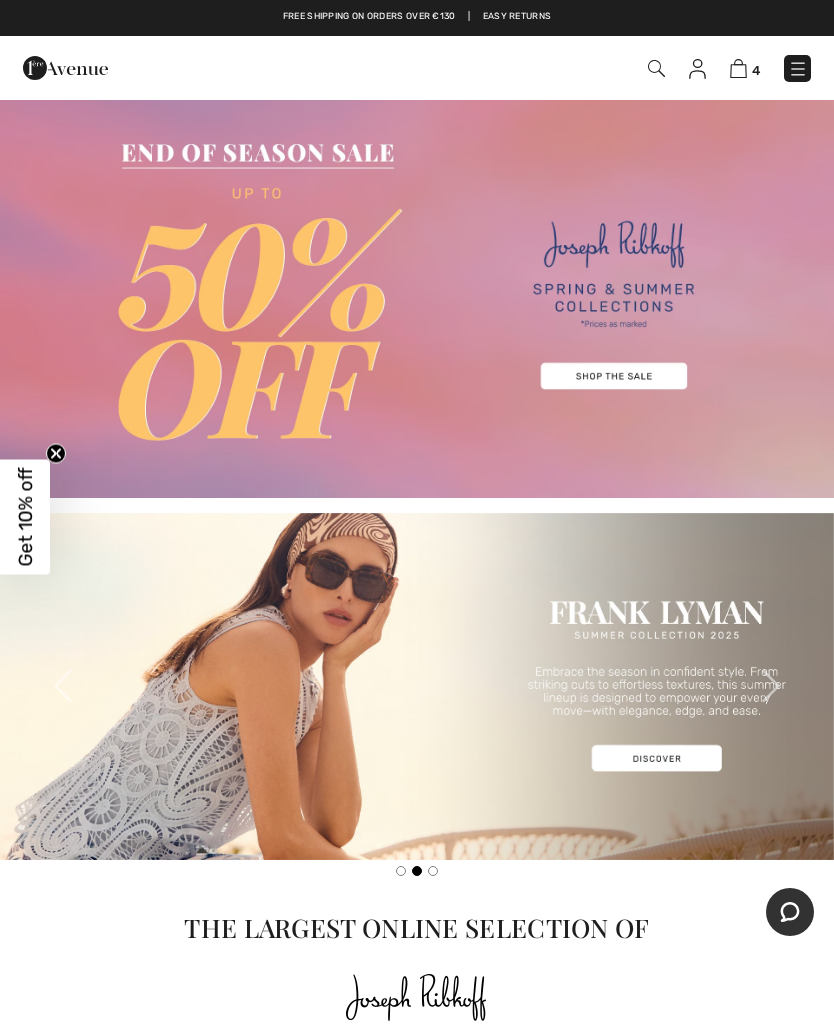click at bounding box center (798, 69) 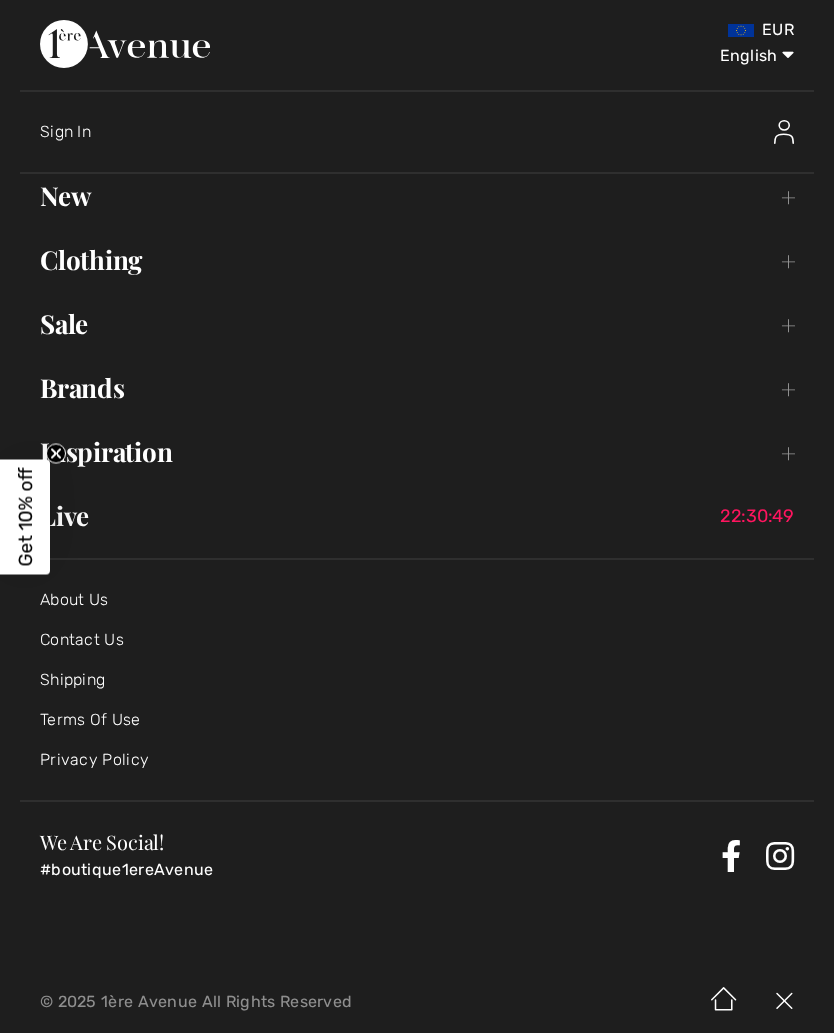 click on "Contact Us" at bounding box center (82, 639) 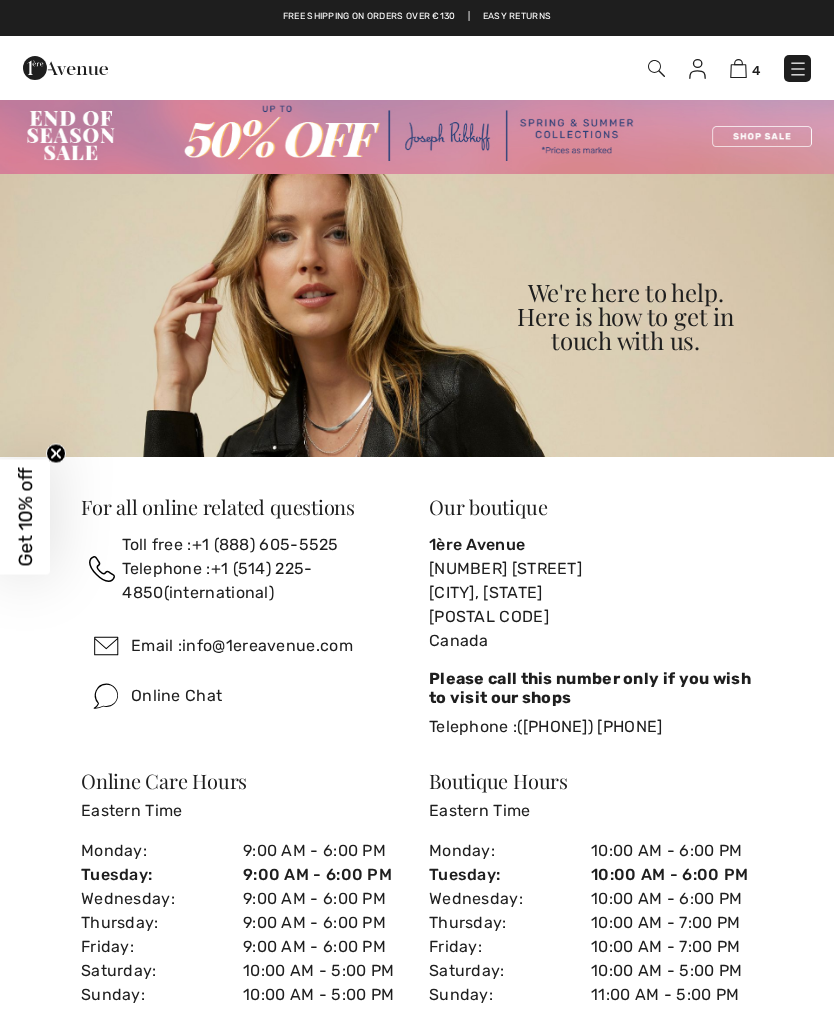 scroll, scrollTop: 0, scrollLeft: 0, axis: both 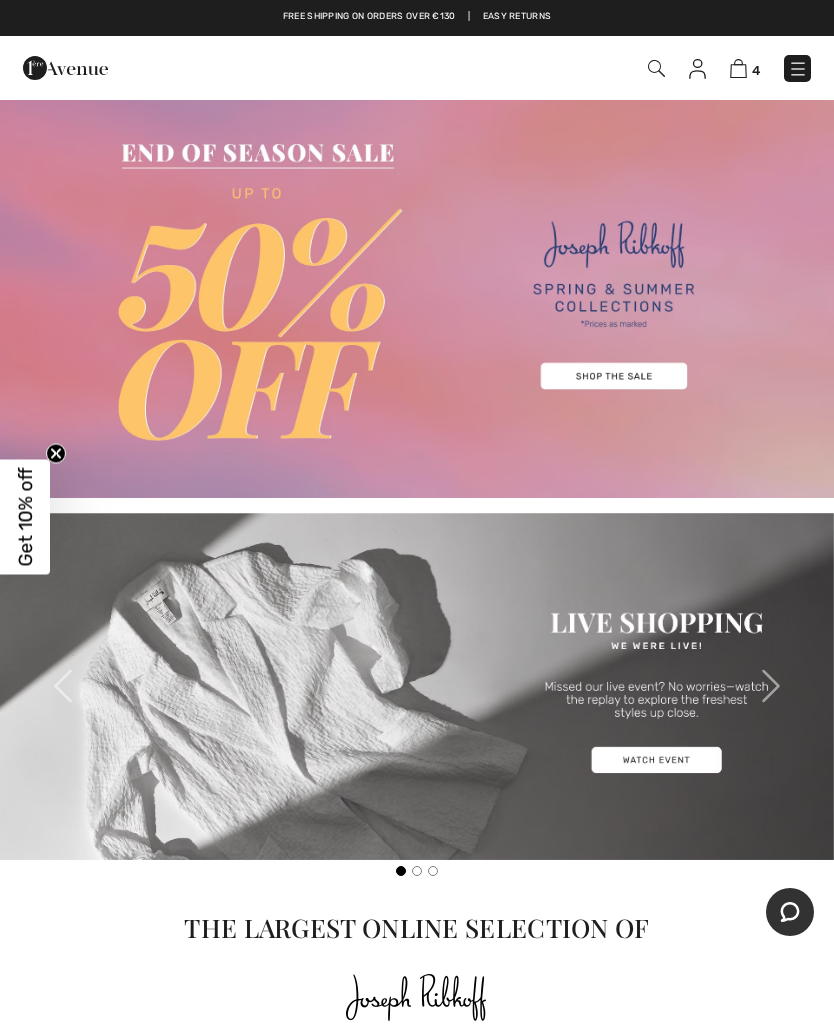 click at bounding box center (738, 68) 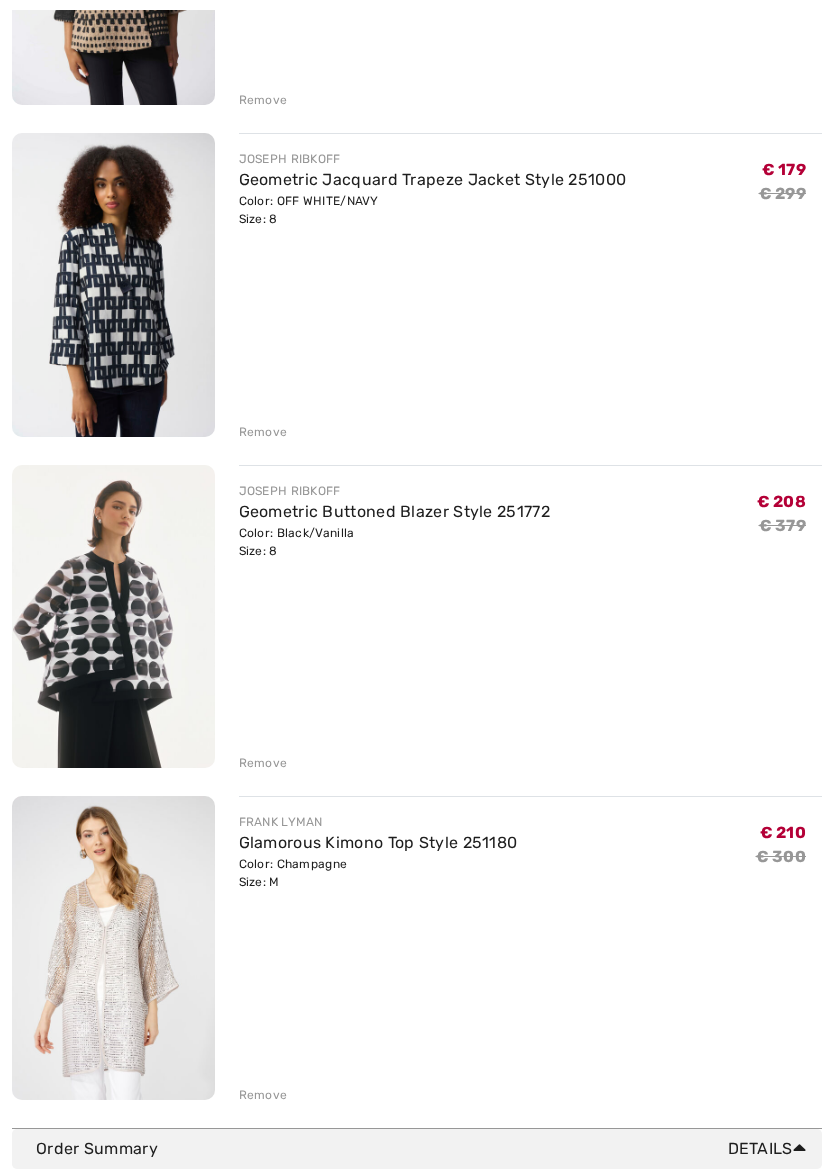 scroll, scrollTop: 521, scrollLeft: 0, axis: vertical 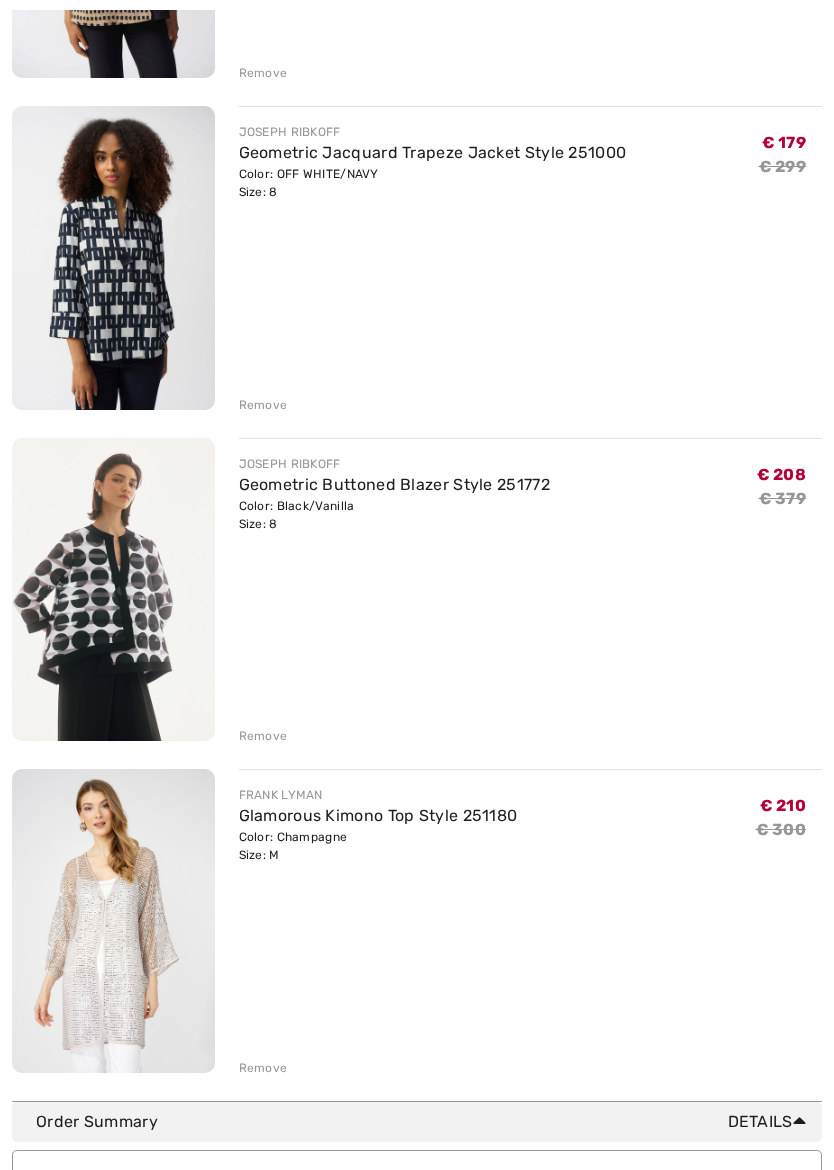 click at bounding box center (113, 921) 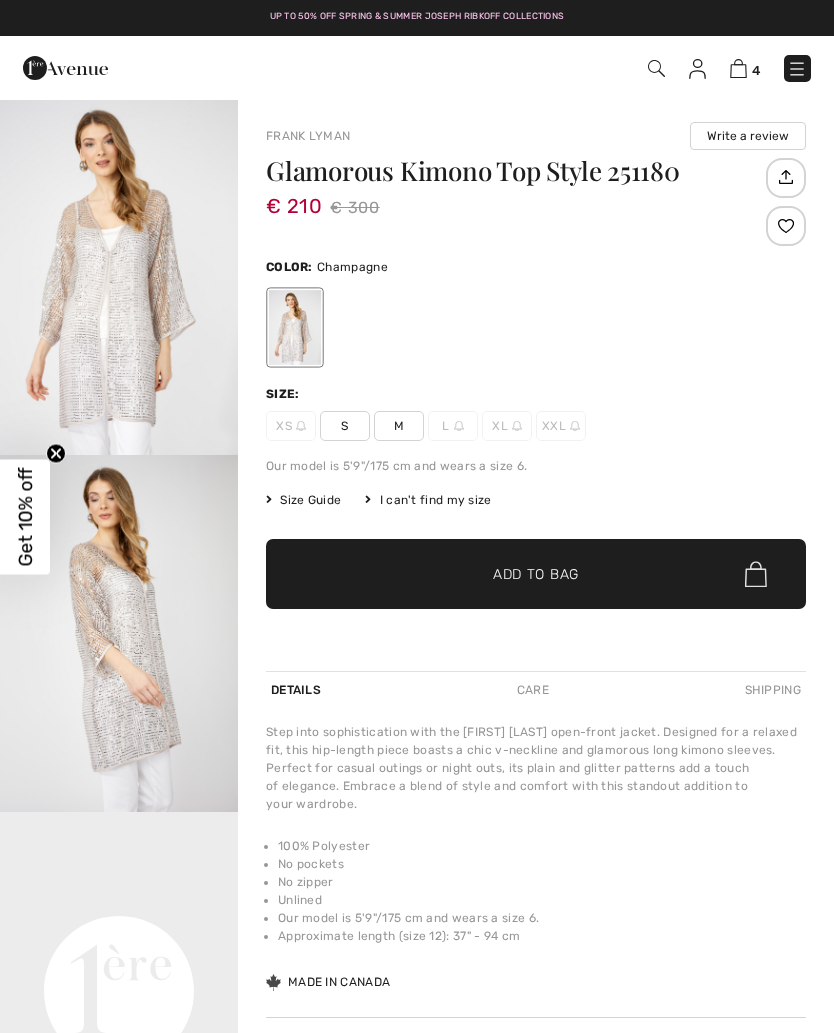 scroll, scrollTop: 0, scrollLeft: 0, axis: both 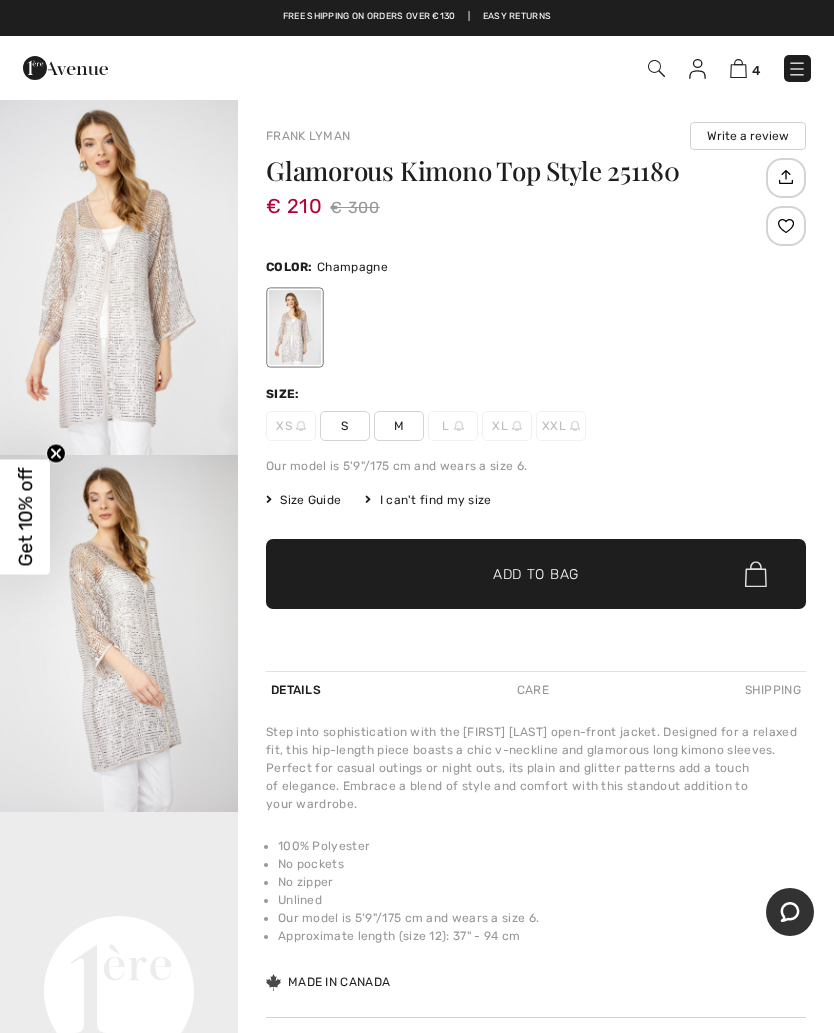 click on "Size Guide" at bounding box center [303, 500] 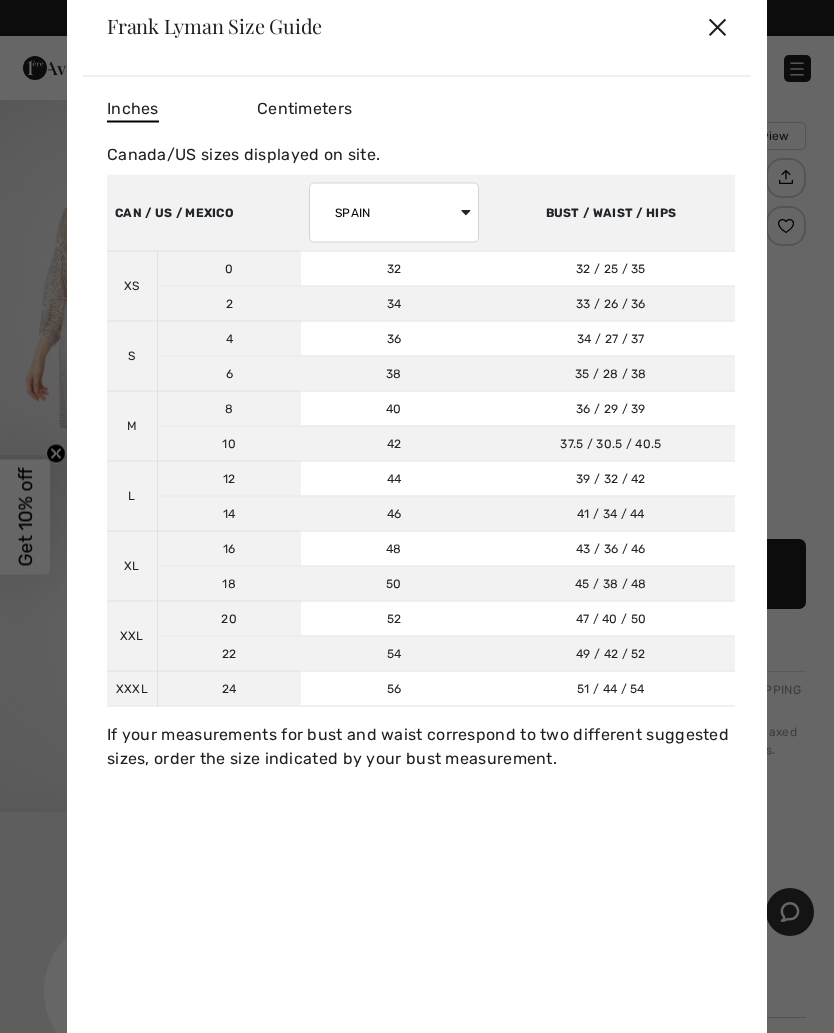 click on "✕" at bounding box center [717, 26] 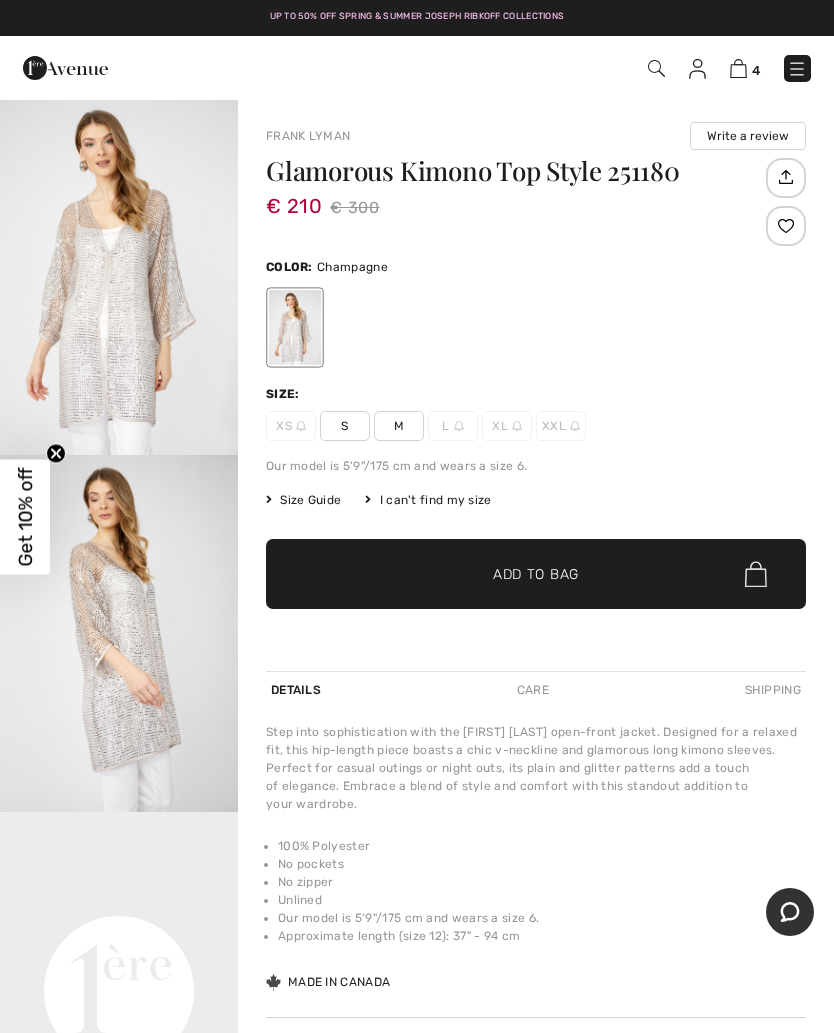 click on "Glamorous Kimono Top  Style 251180
€ 210 € 300" at bounding box center (513, 202) 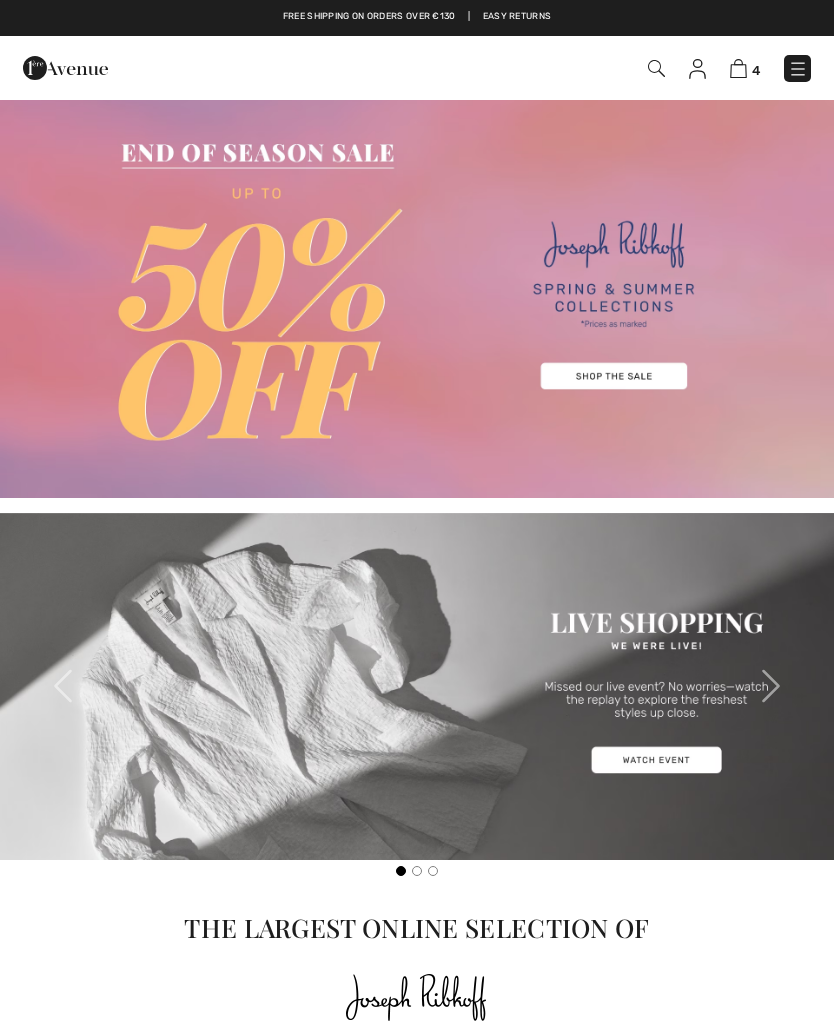 scroll, scrollTop: 0, scrollLeft: 0, axis: both 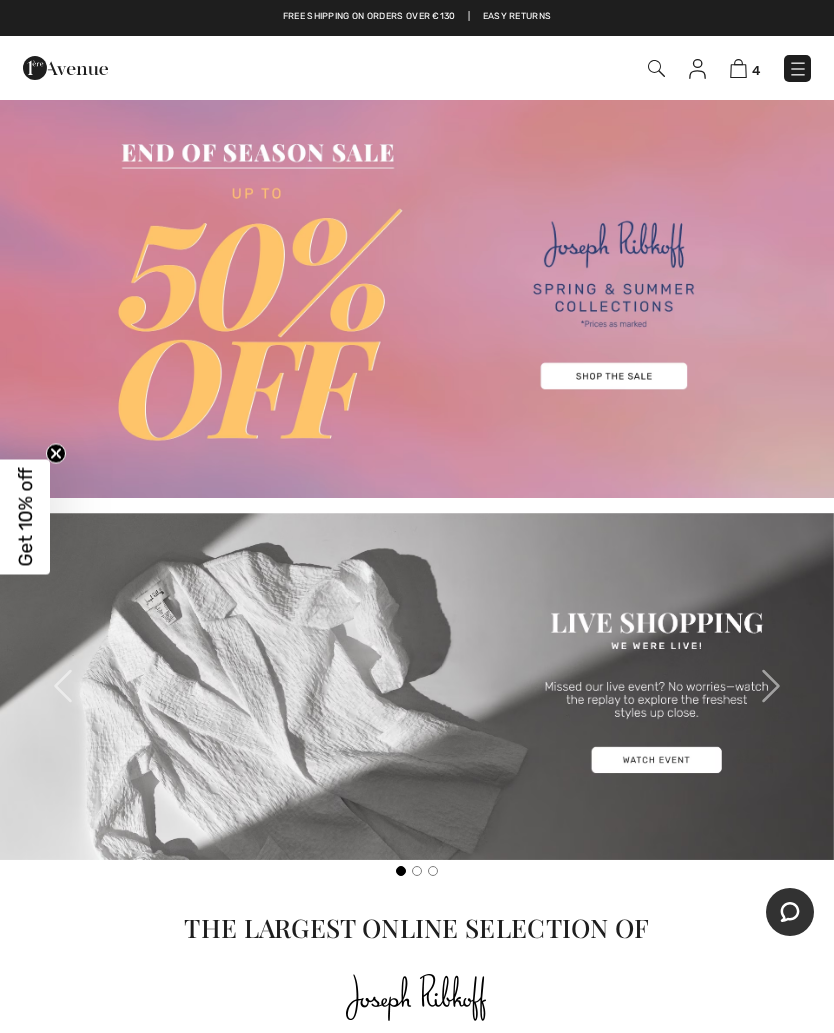 click at bounding box center [738, 68] 